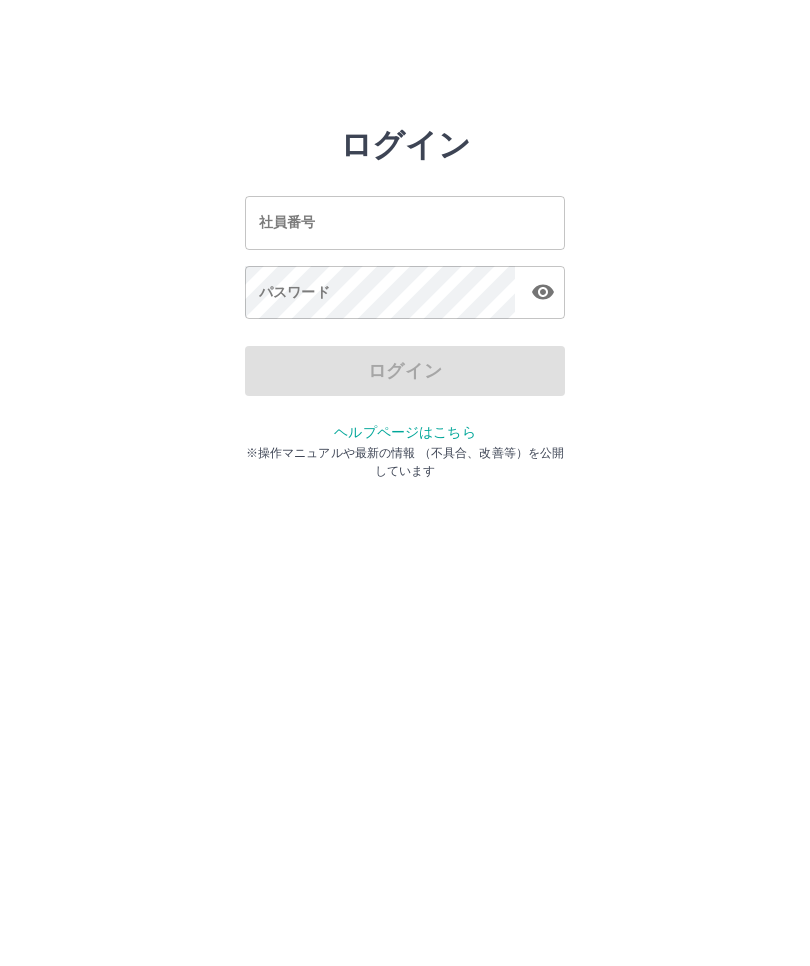 scroll, scrollTop: 0, scrollLeft: 0, axis: both 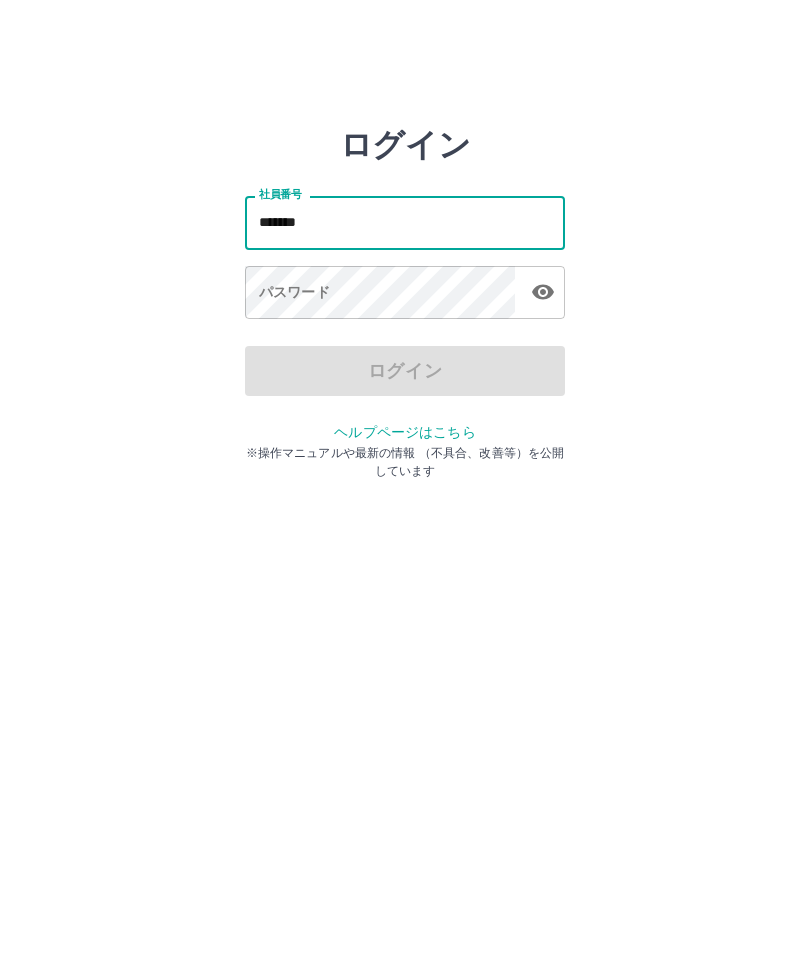 type on "*******" 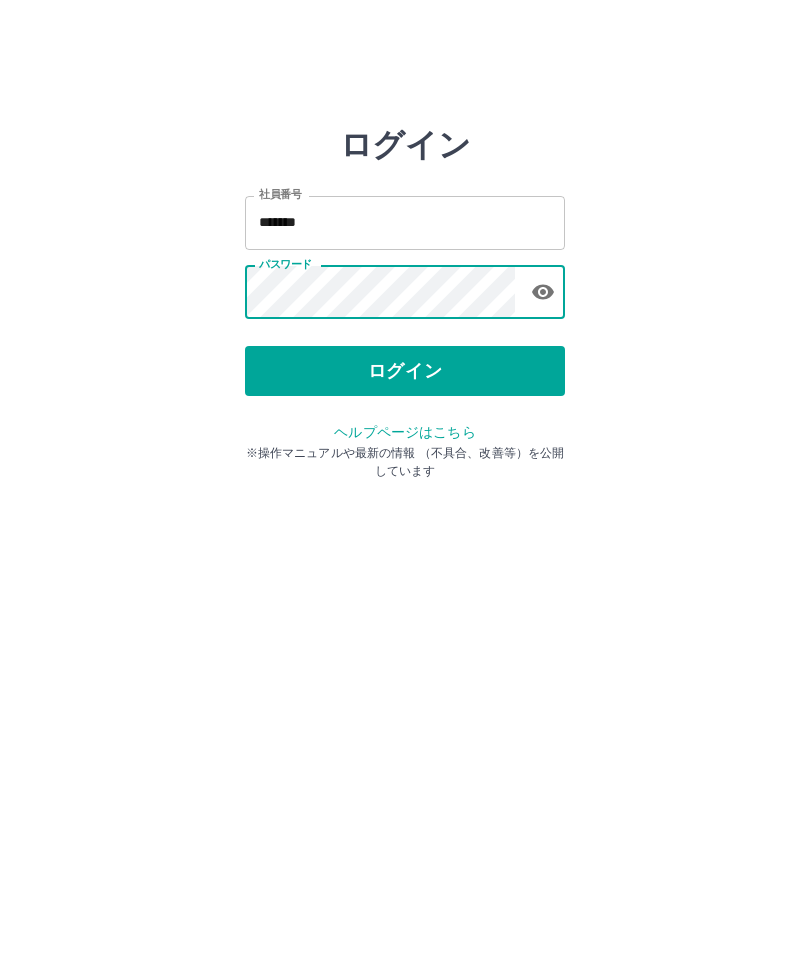 click on "ログイン" at bounding box center [405, 371] 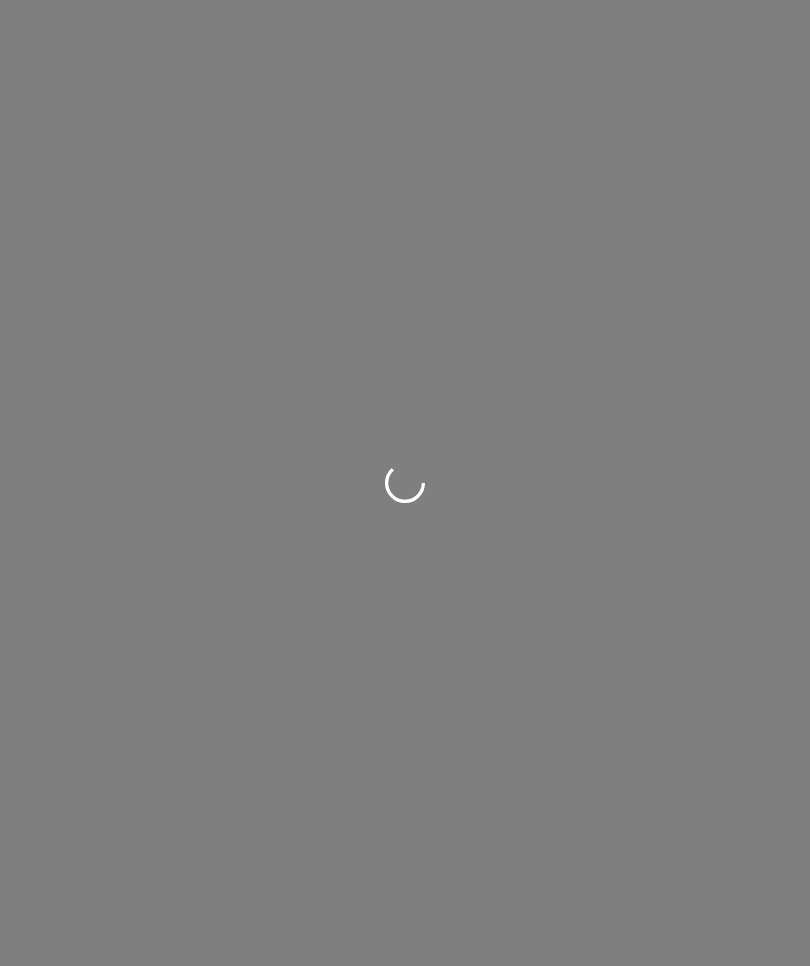 scroll, scrollTop: 0, scrollLeft: 0, axis: both 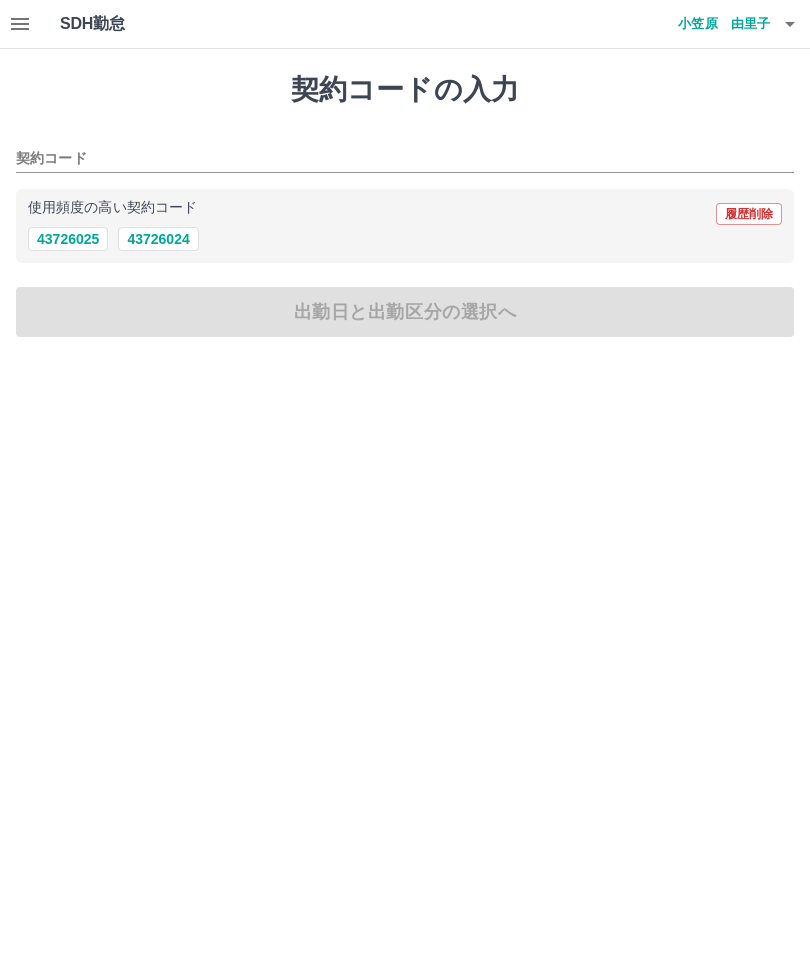click on "43726024" at bounding box center [158, 239] 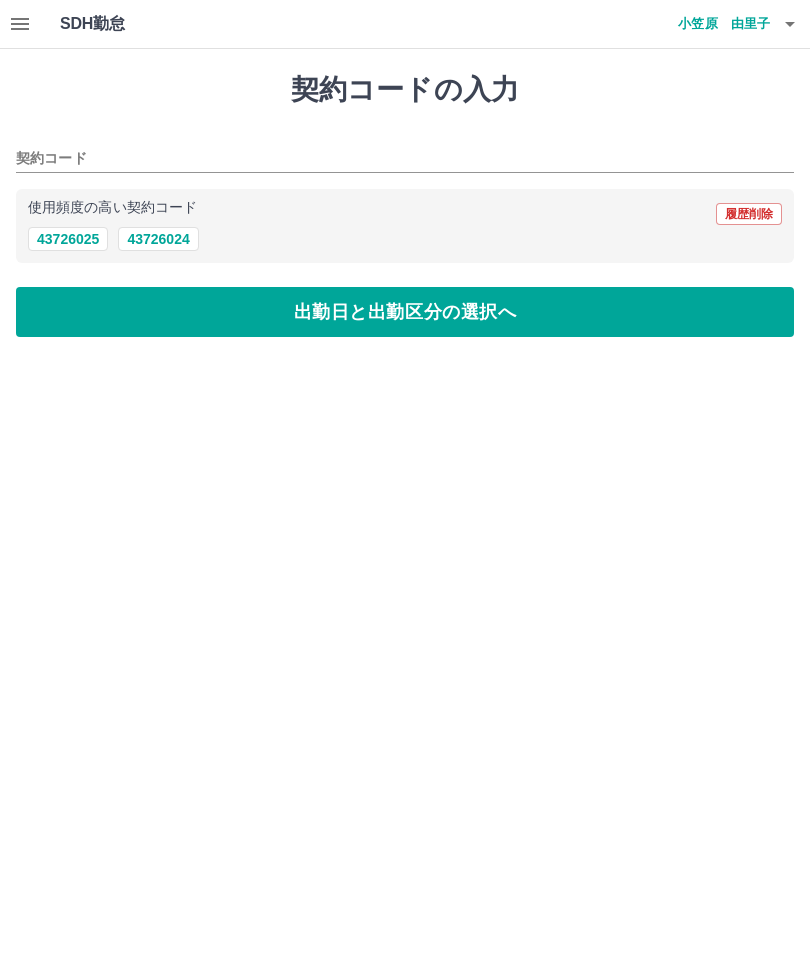type on "********" 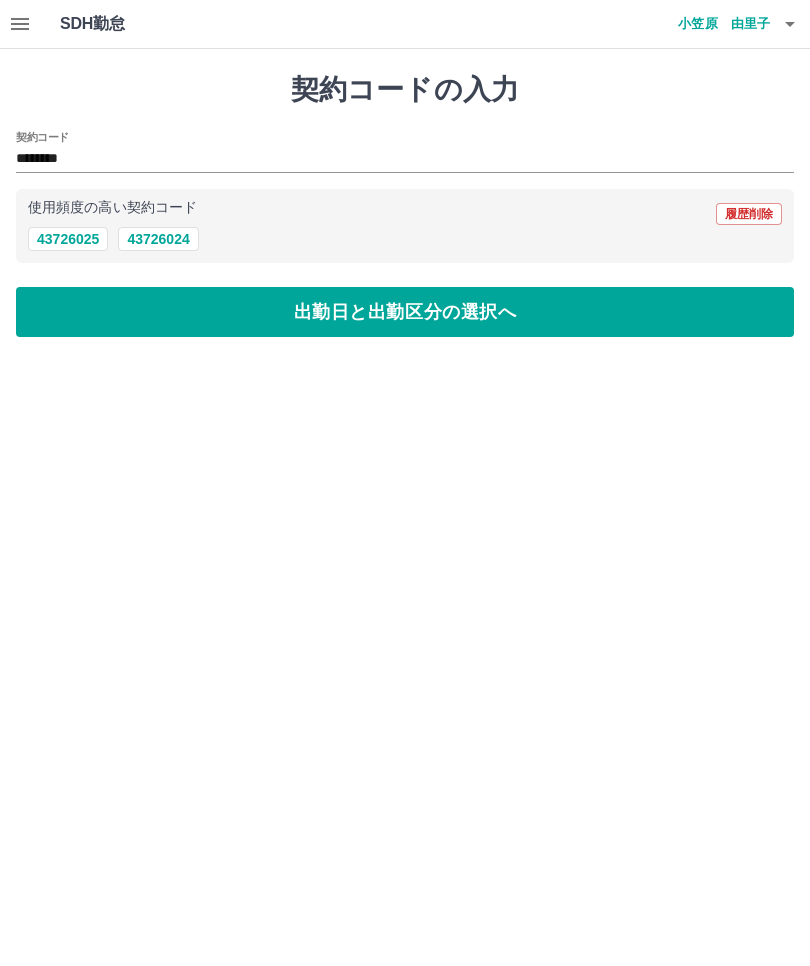 click on "出勤日と出勤区分の選択へ" at bounding box center [405, 312] 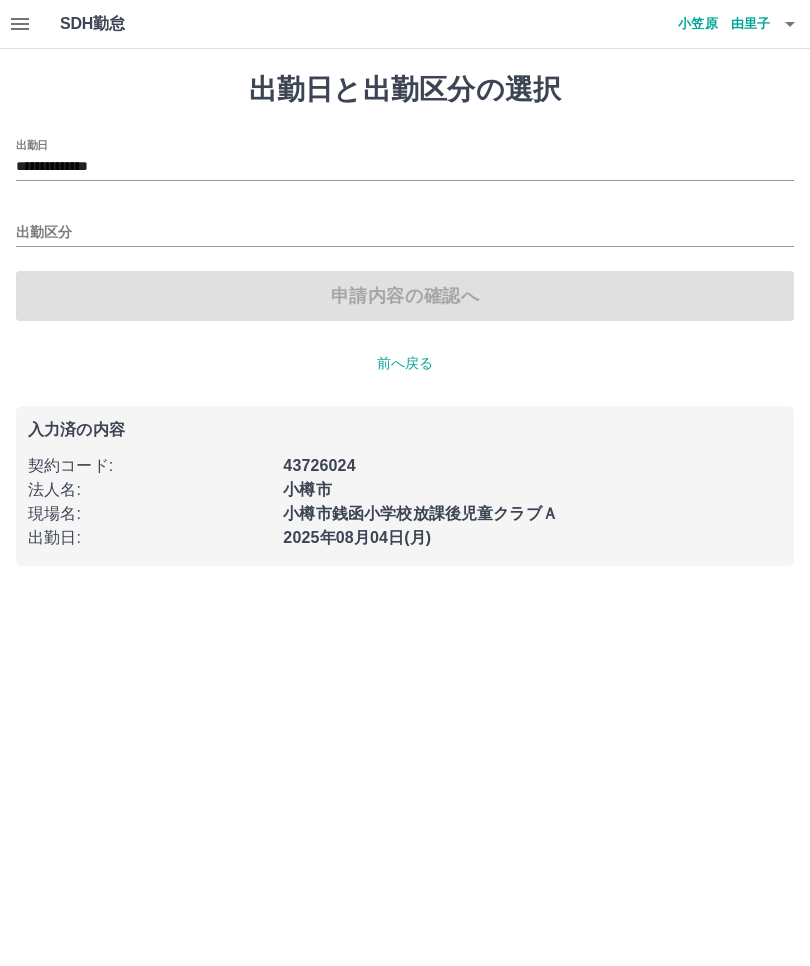 click on "出勤区分" at bounding box center (405, 233) 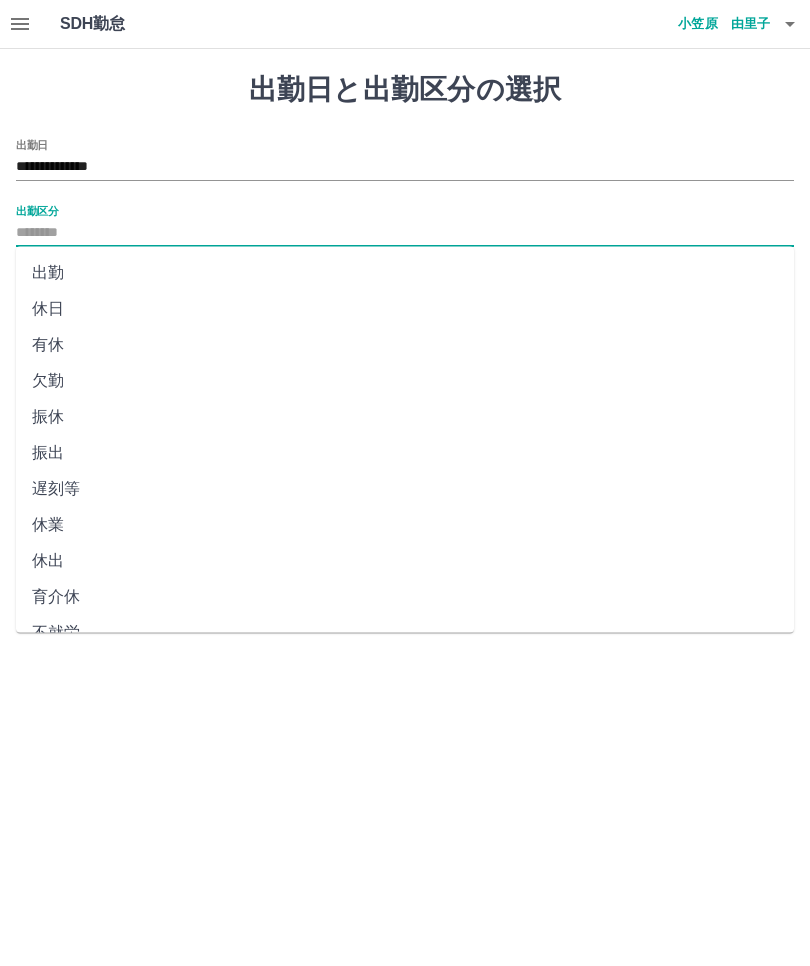 click on "出勤" at bounding box center (405, 273) 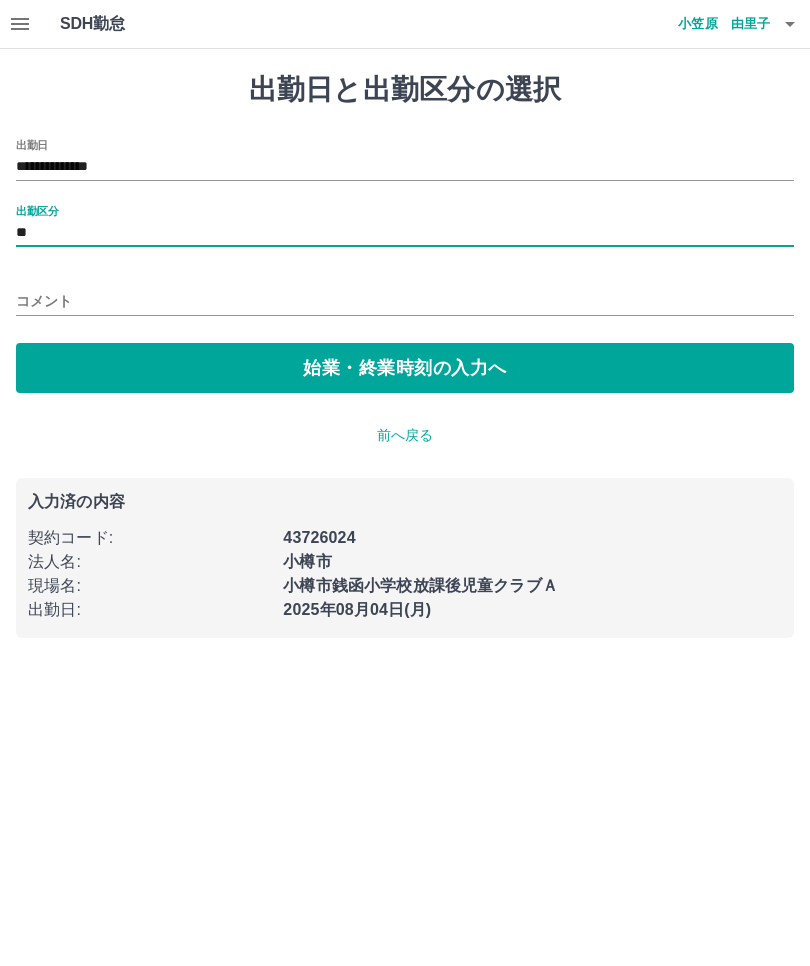 click on "始業・終業時刻の入力へ" at bounding box center (405, 368) 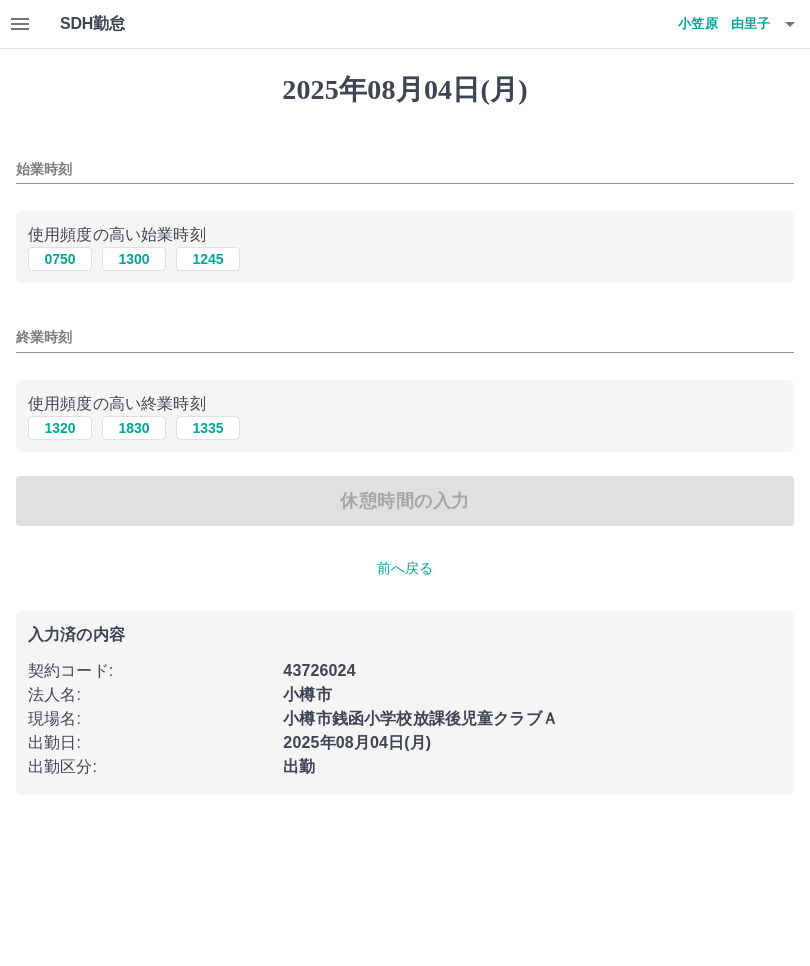 click on "0750" at bounding box center (60, 259) 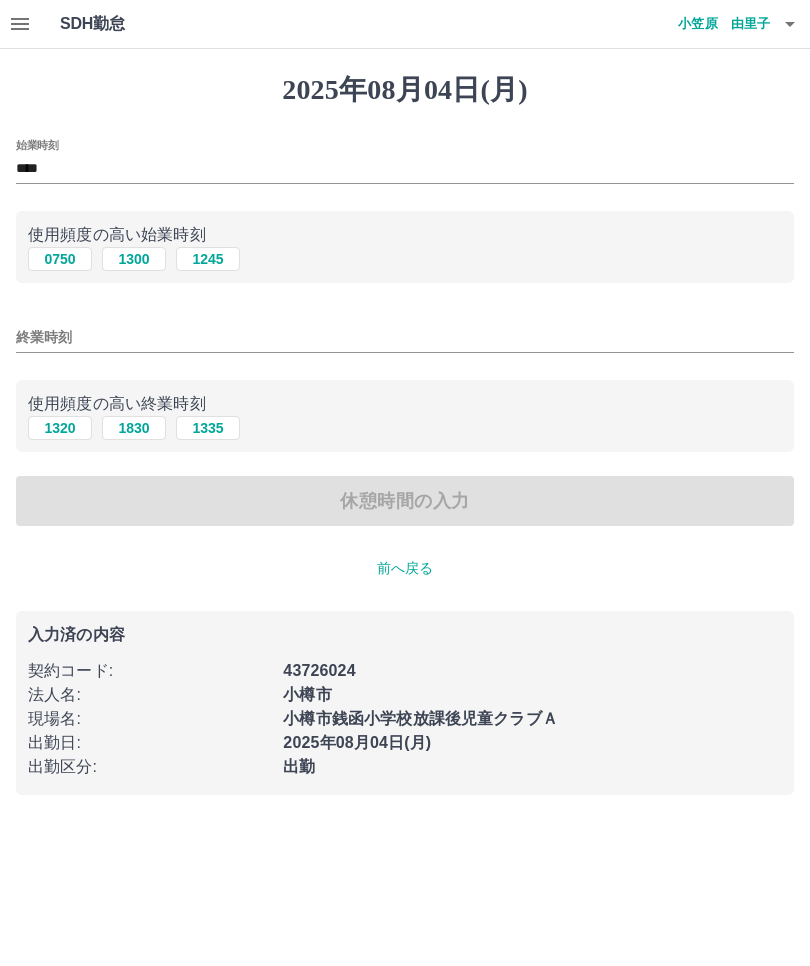 click on "1335" at bounding box center [208, 428] 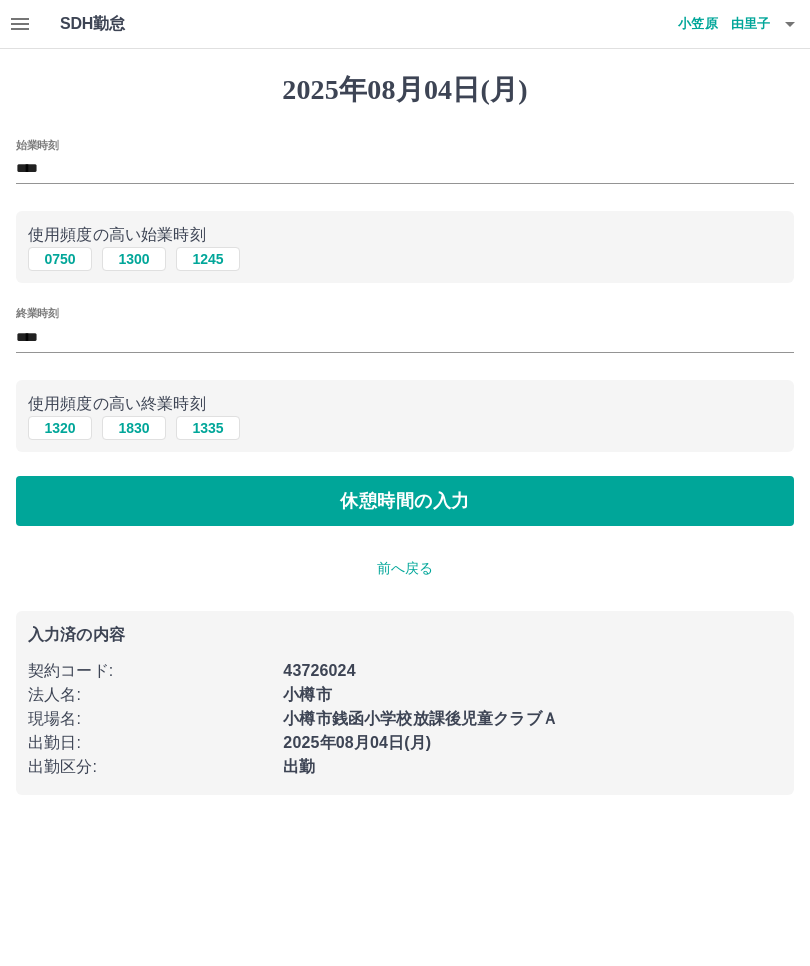click on "休憩時間の入力" at bounding box center [405, 501] 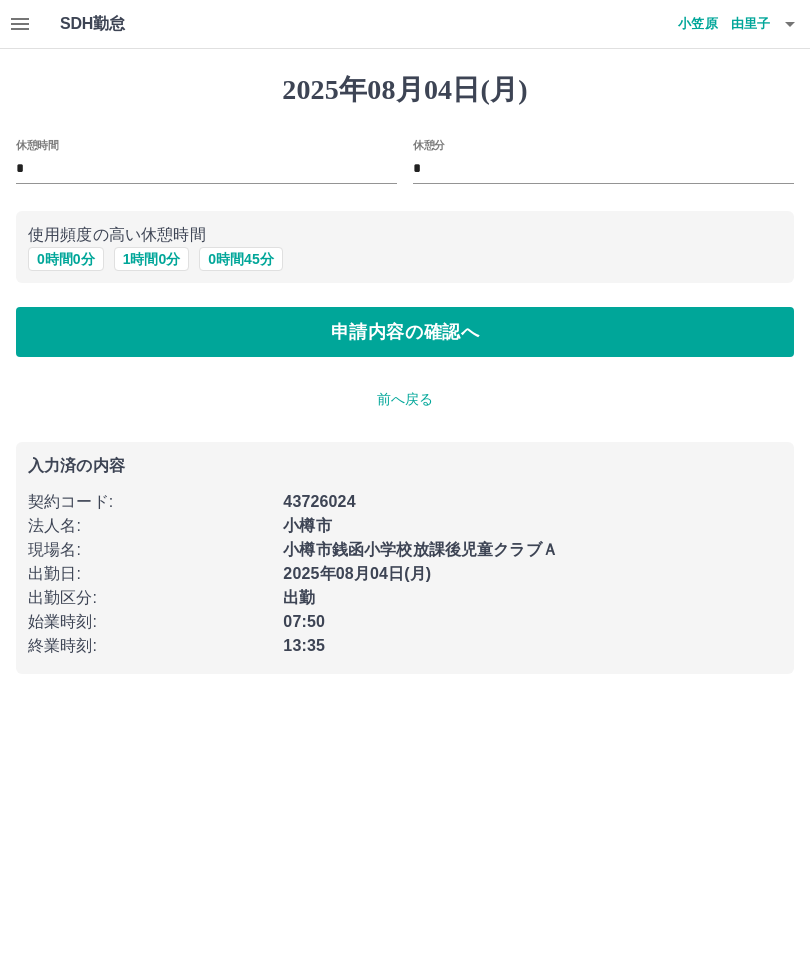 click on "0 時間 0 分" at bounding box center (66, 259) 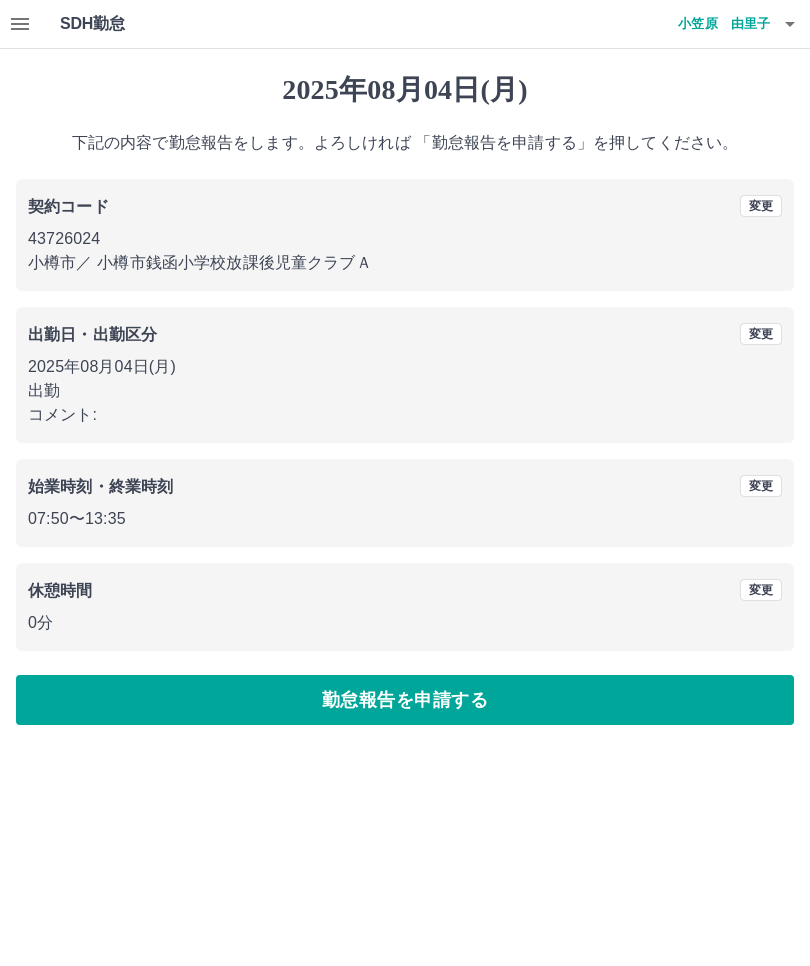 click on "勤怠報告を申請する" at bounding box center (405, 700) 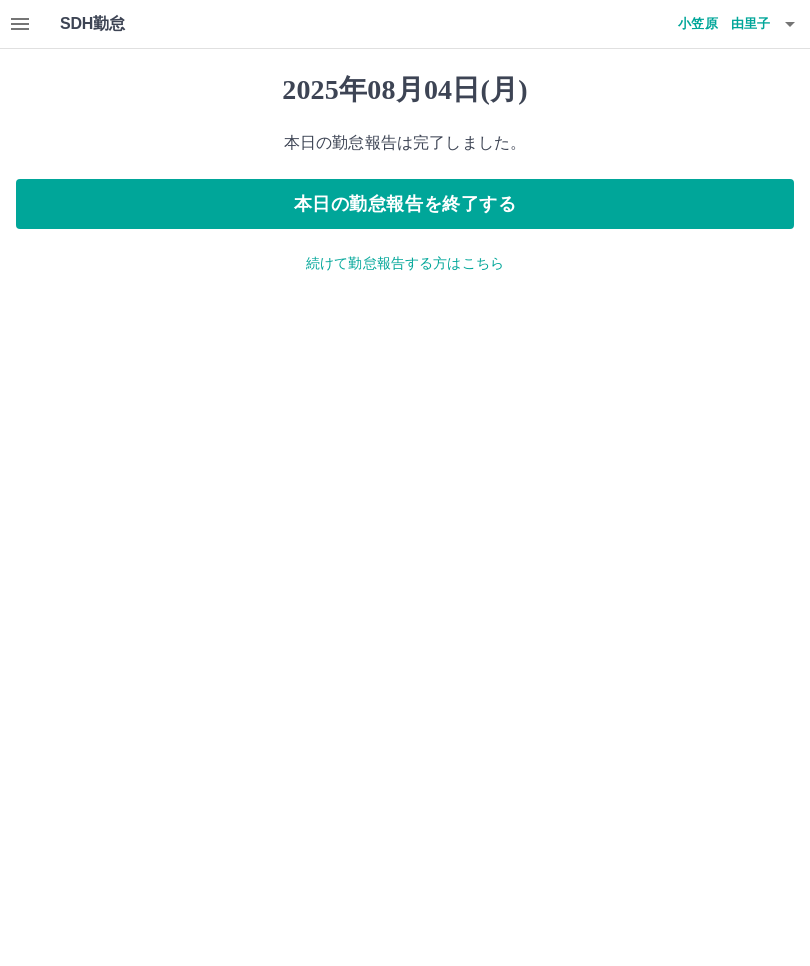 click 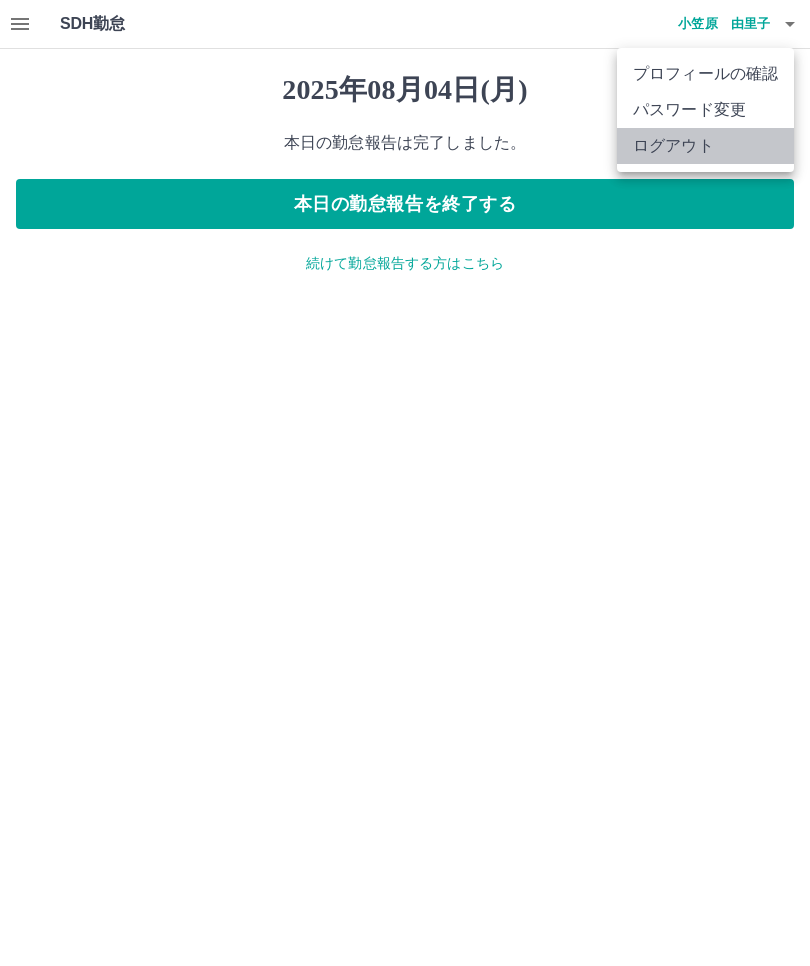 click on "ログアウト" at bounding box center (705, 146) 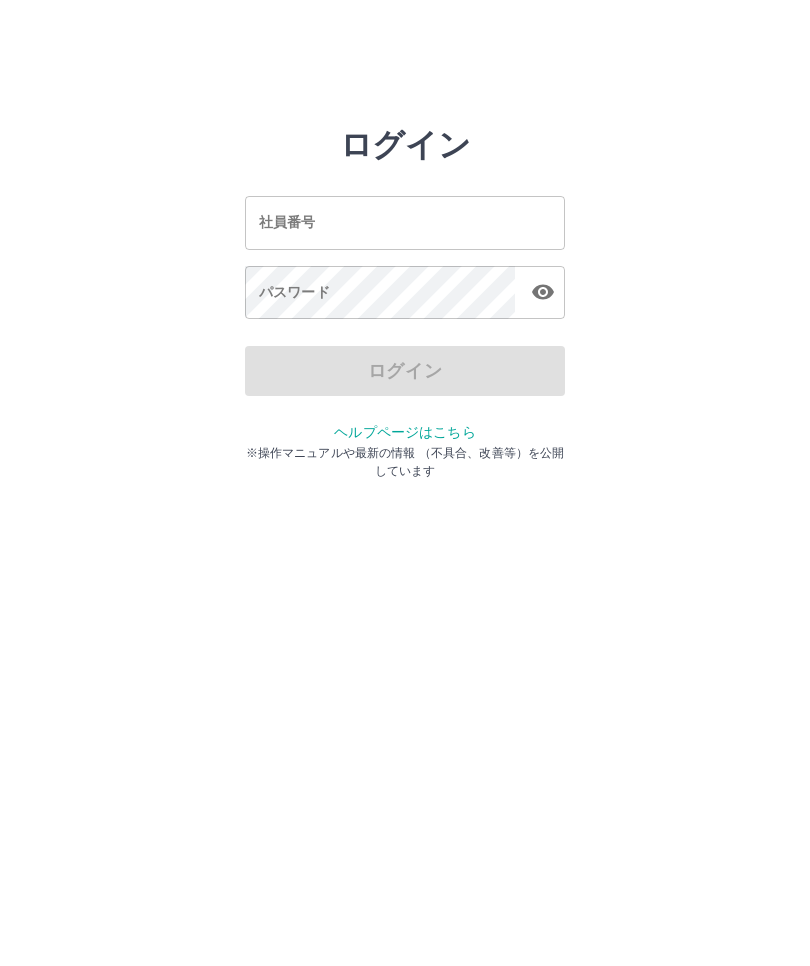 scroll, scrollTop: 0, scrollLeft: 0, axis: both 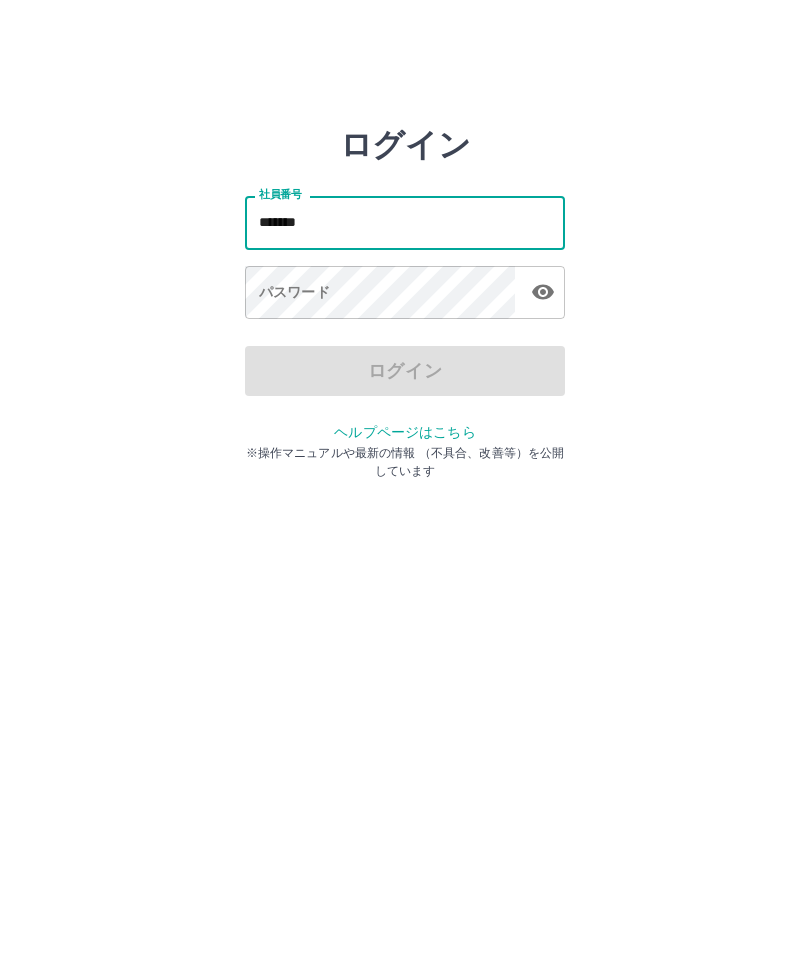 type on "*******" 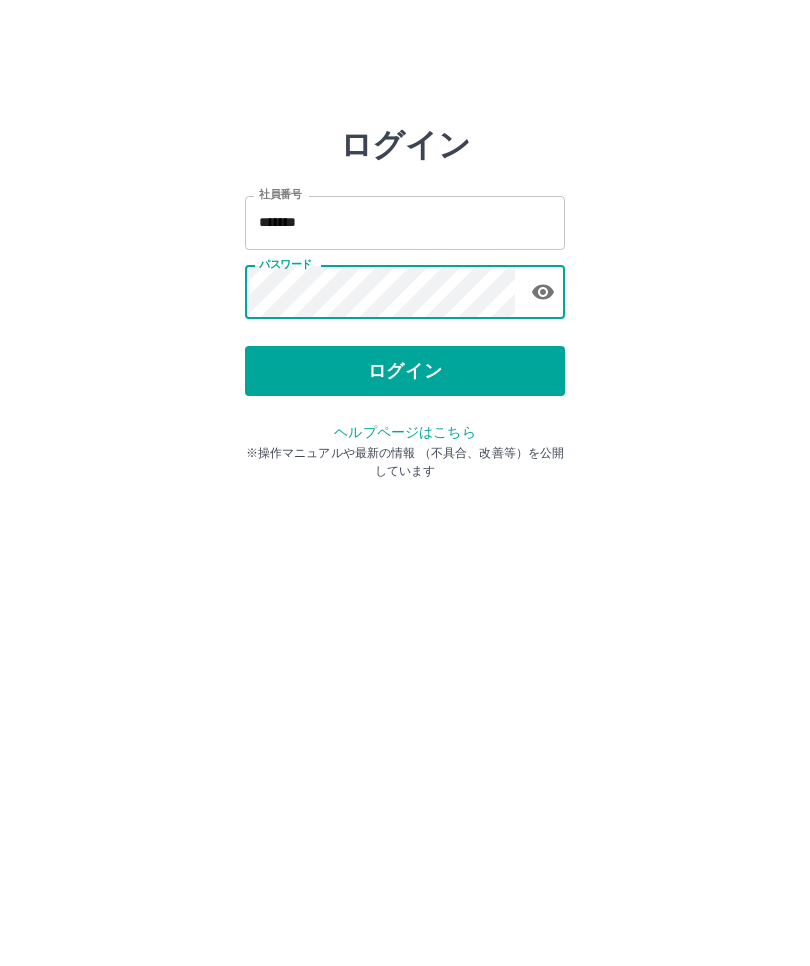 click on "ログイン" at bounding box center [405, 371] 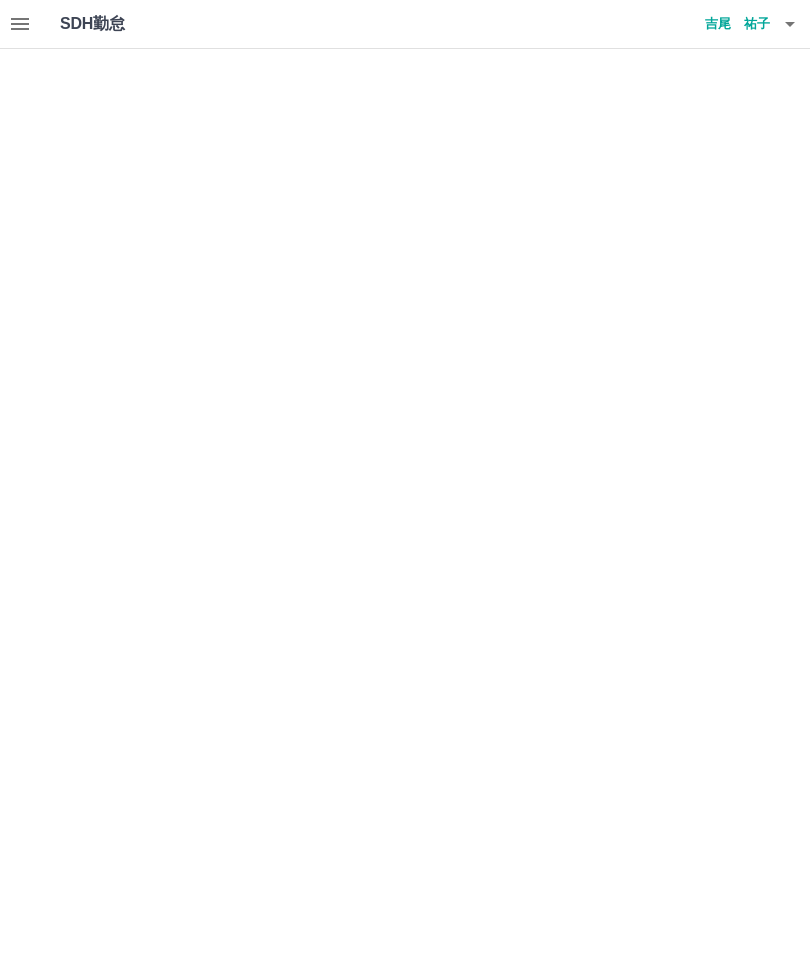 scroll, scrollTop: 0, scrollLeft: 0, axis: both 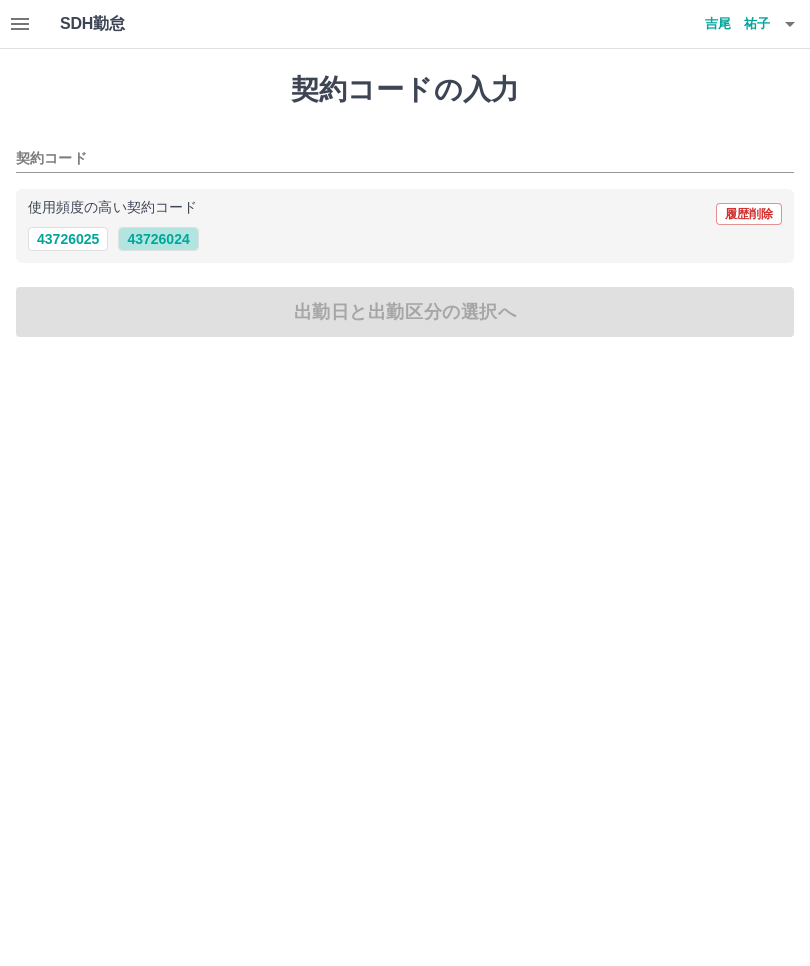 click on "43726024" at bounding box center (158, 239) 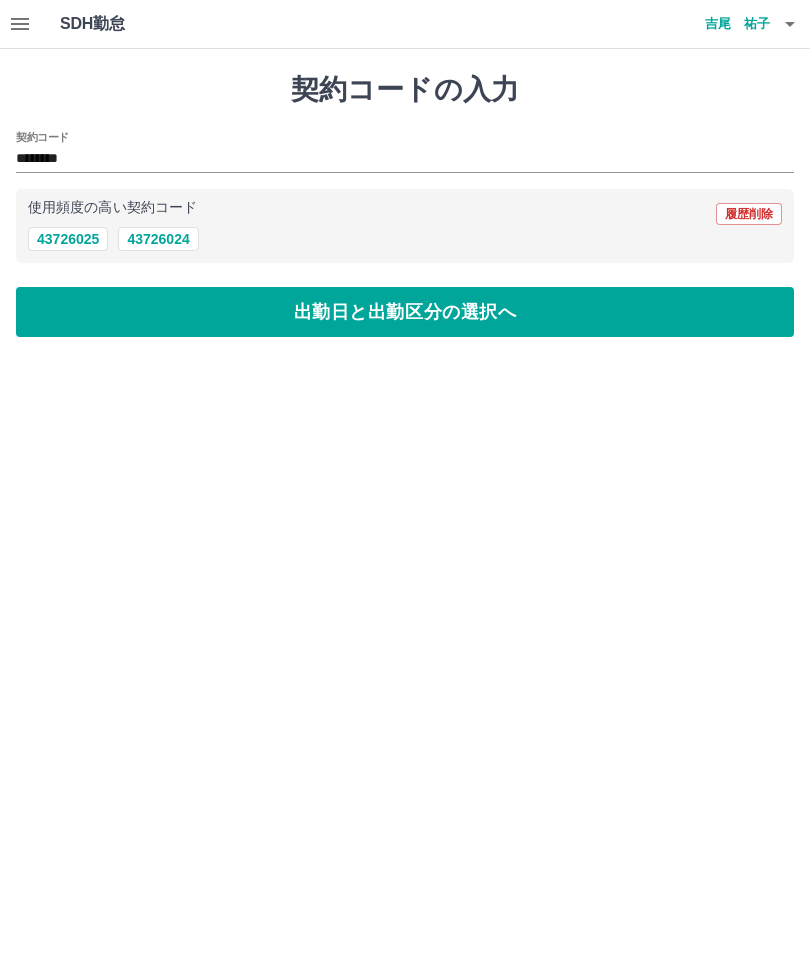 click on "出勤日と出勤区分の選択へ" at bounding box center (405, 312) 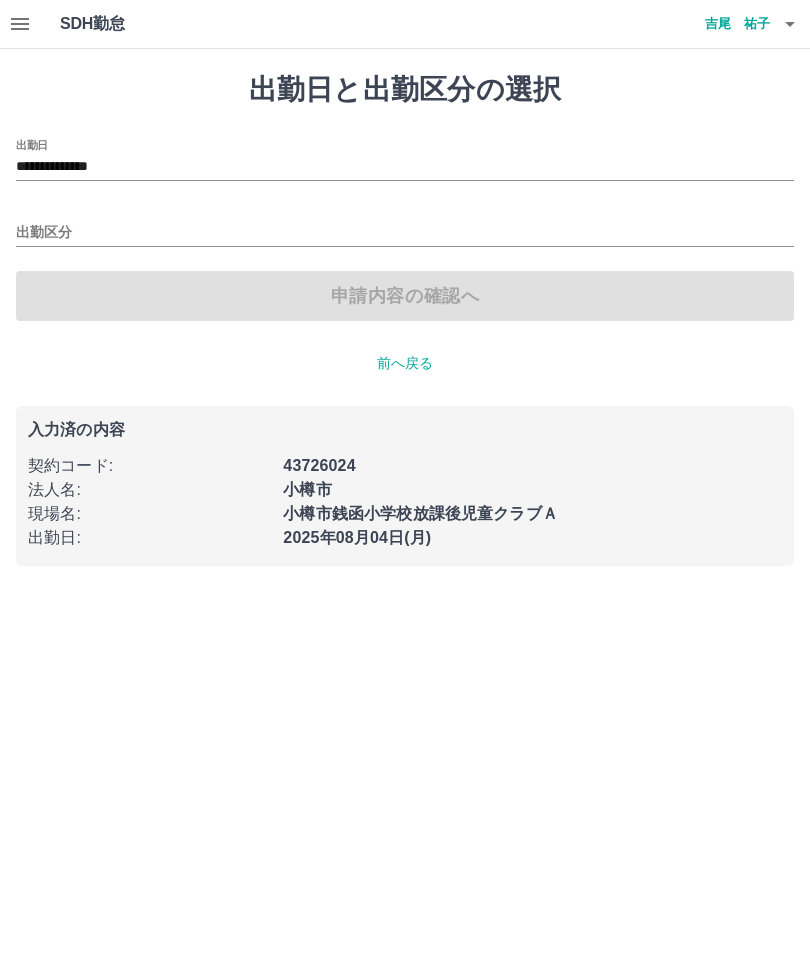 click on "出勤区分" at bounding box center [405, 233] 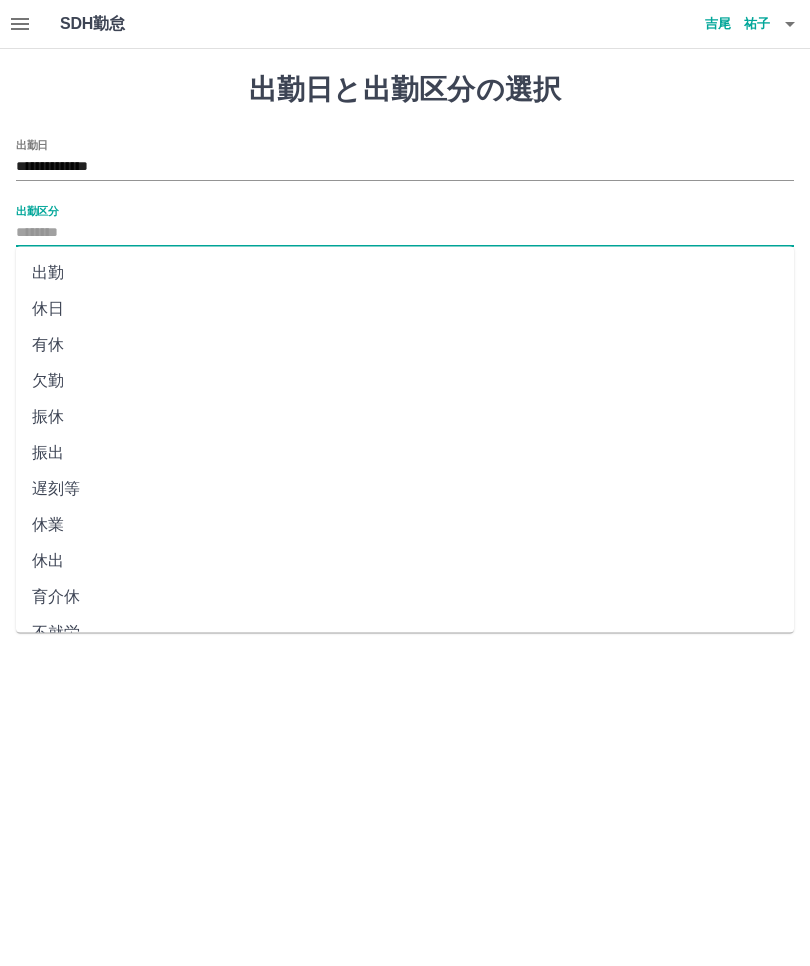 click on "出勤" at bounding box center (405, 273) 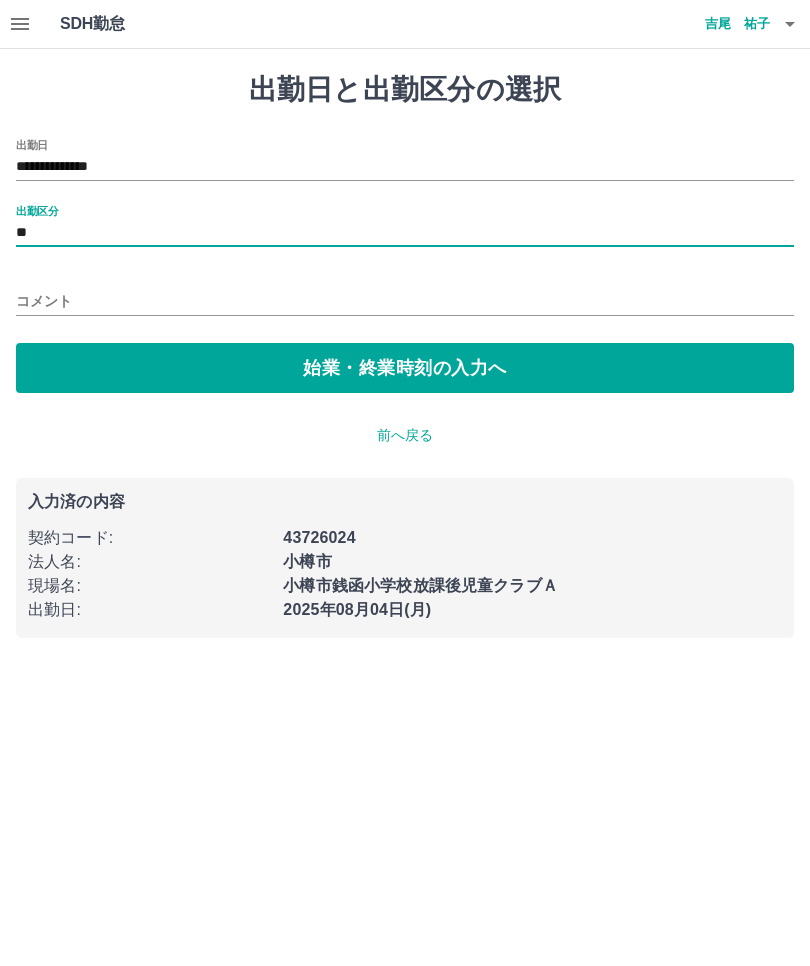 click on "始業・終業時刻の入力へ" at bounding box center [405, 368] 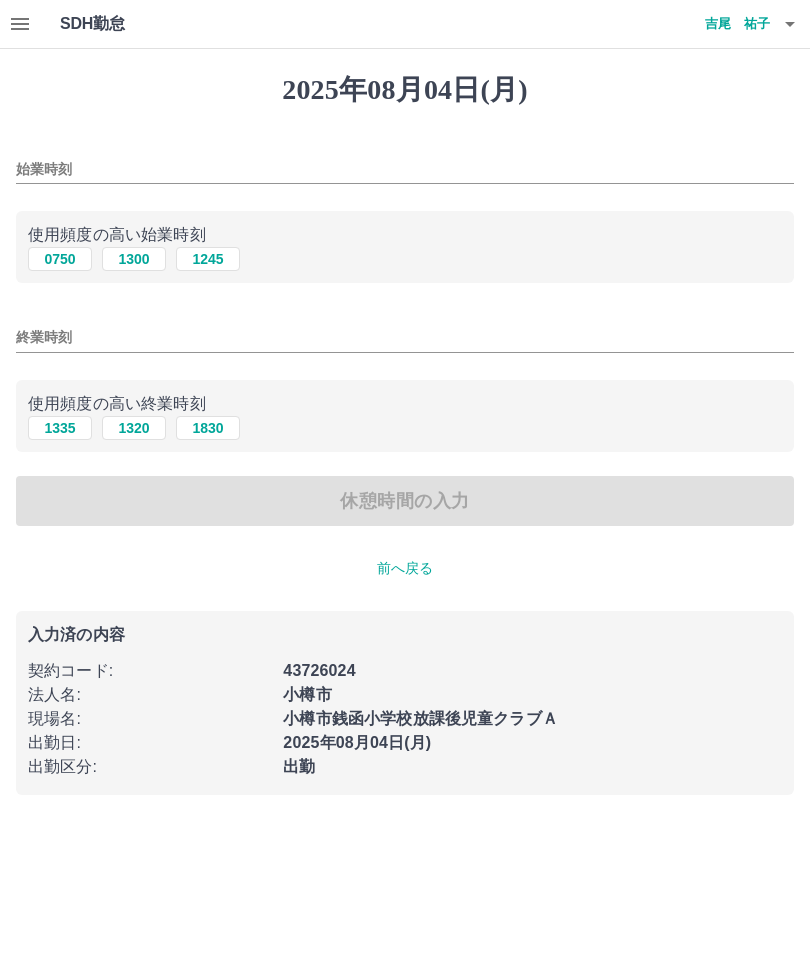 click on "0750" at bounding box center [60, 259] 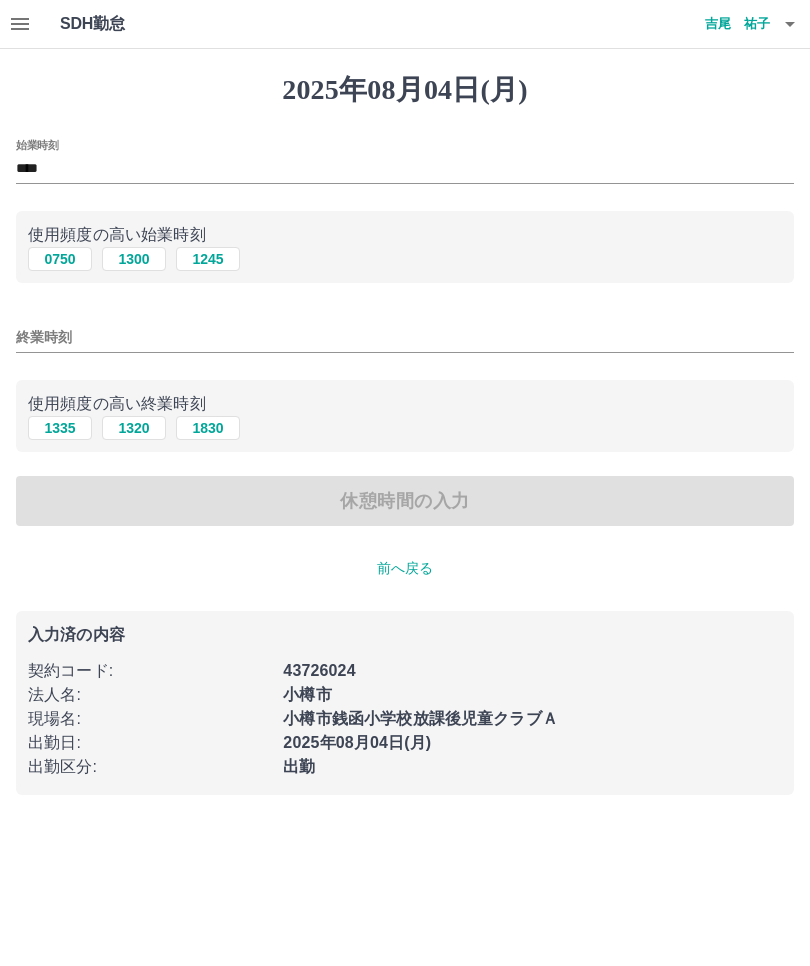 click on "1335" at bounding box center [60, 428] 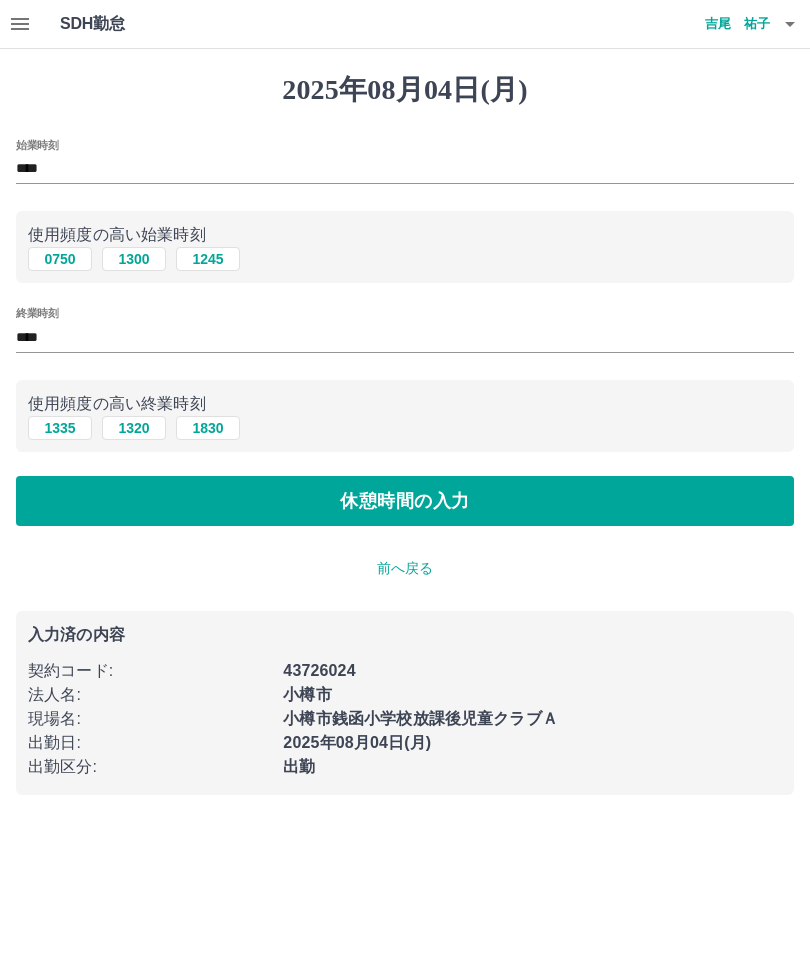 click on "休憩時間の入力" at bounding box center (405, 501) 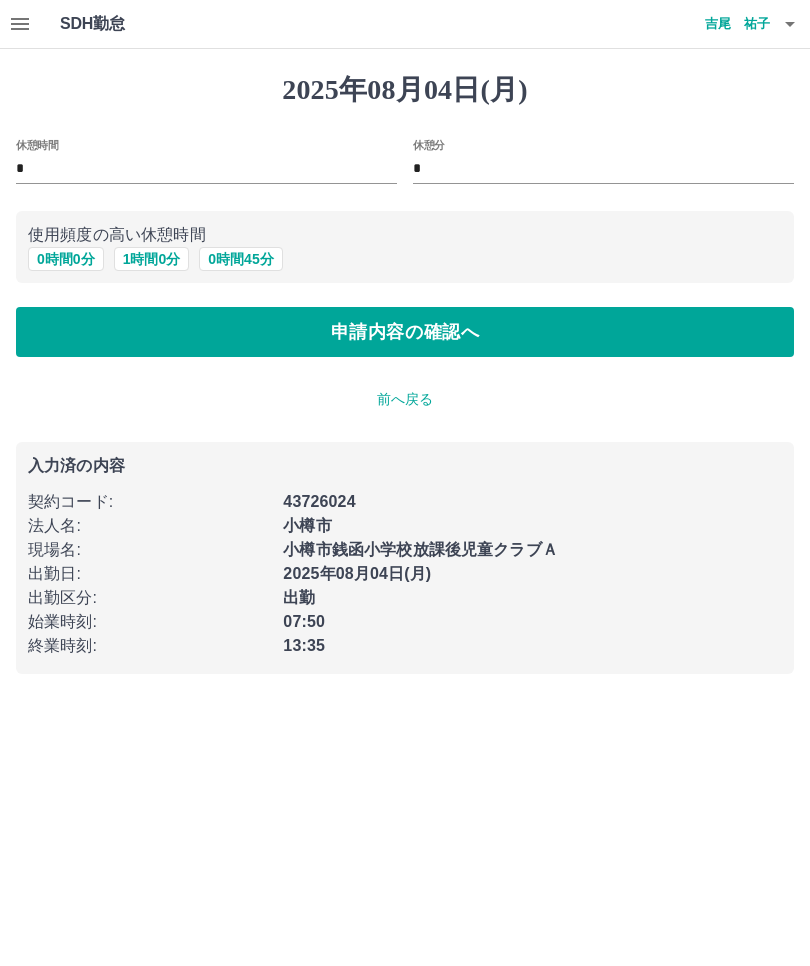 click on "申請内容の確認へ" at bounding box center (405, 332) 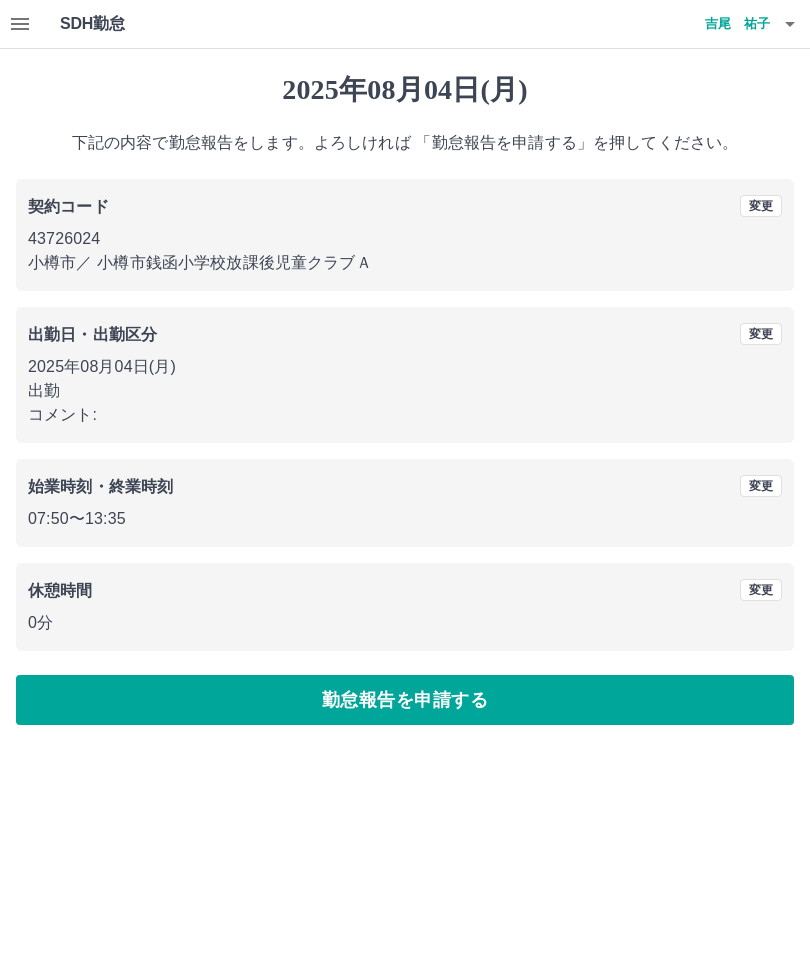 click on "勤怠報告を申請する" at bounding box center [405, 700] 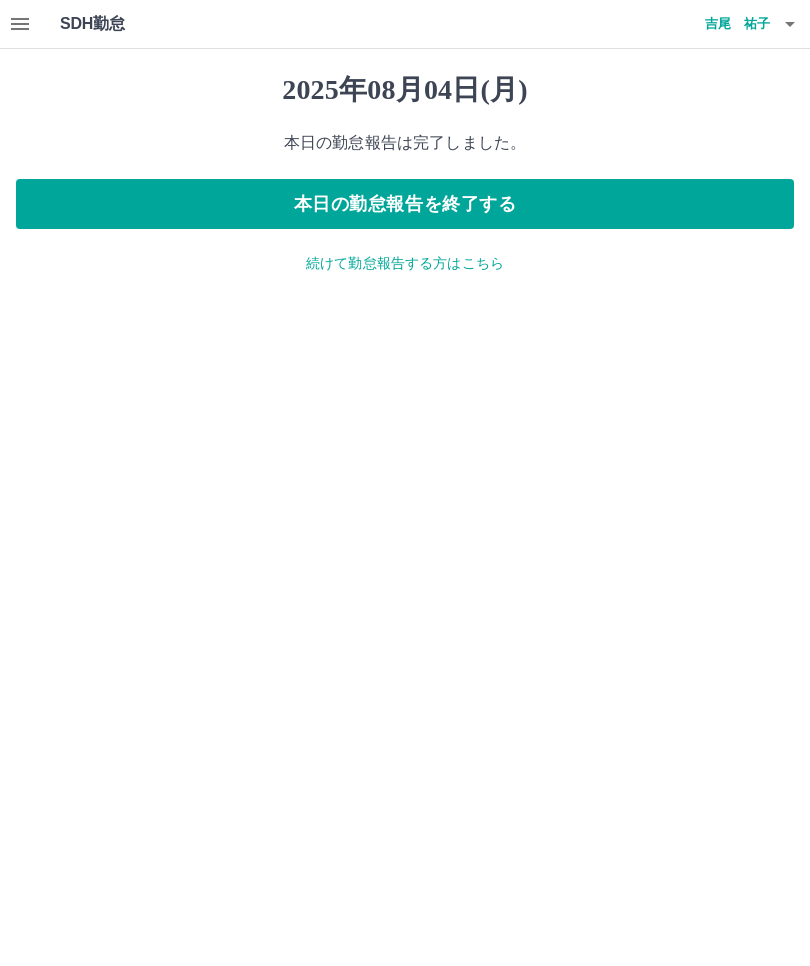 click on "本日の勤怠報告を終了する" at bounding box center (405, 204) 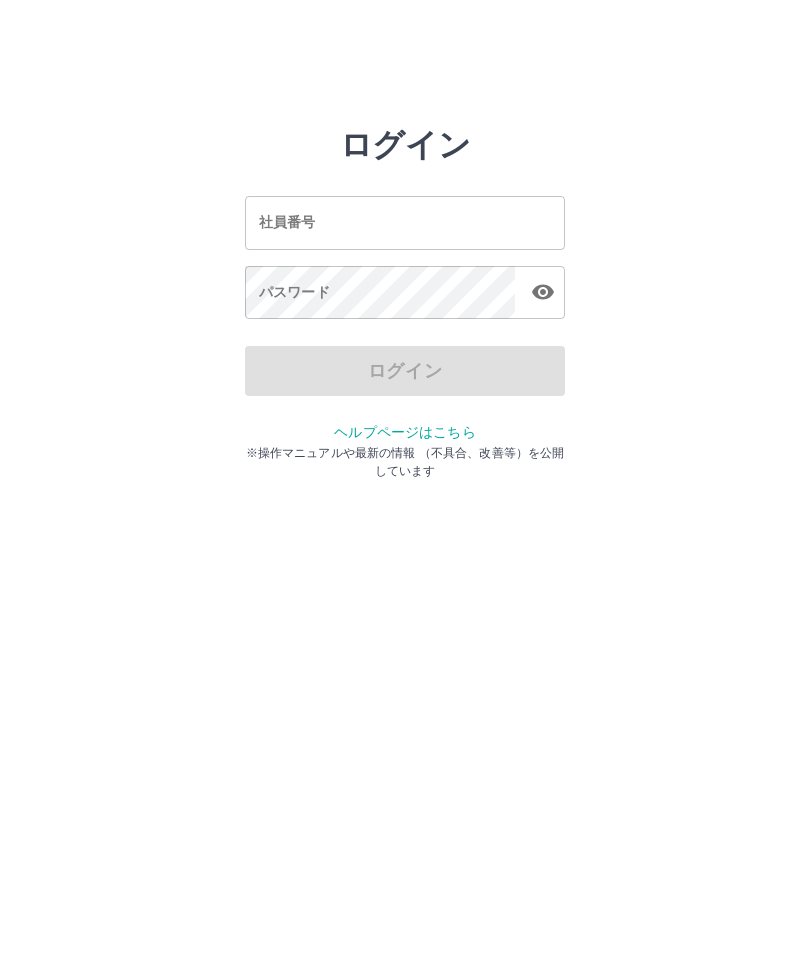 scroll, scrollTop: 0, scrollLeft: 0, axis: both 